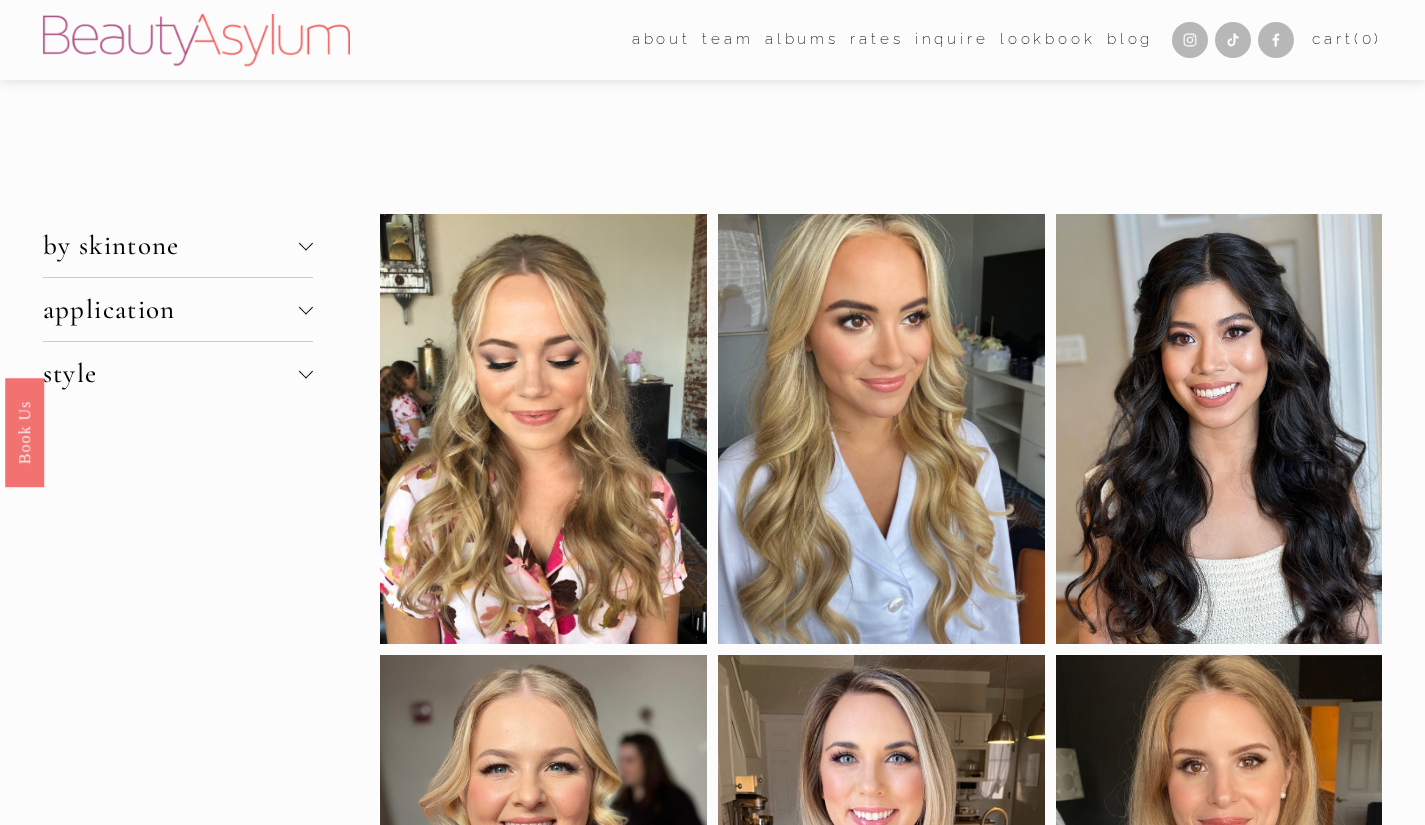 scroll, scrollTop: 0, scrollLeft: 0, axis: both 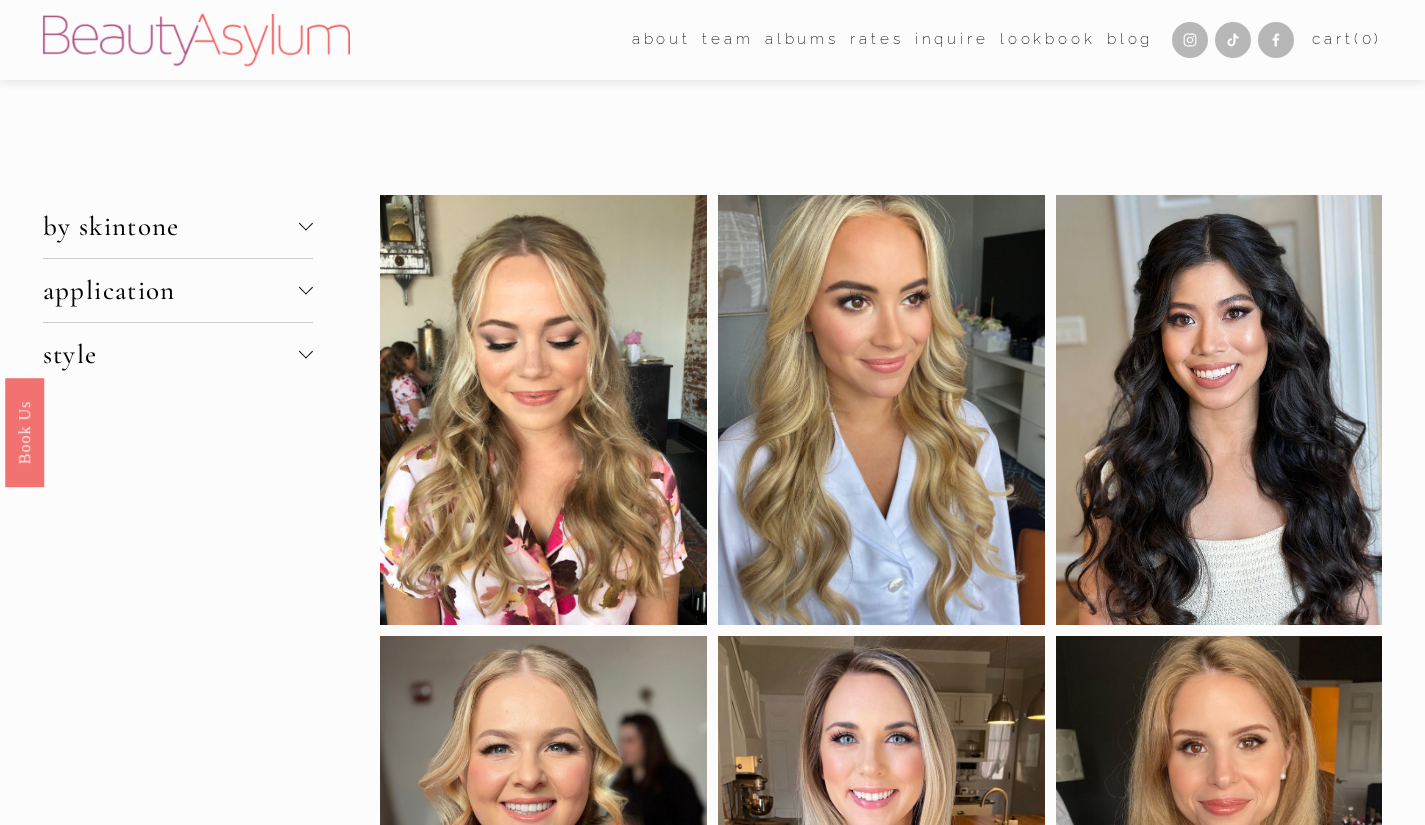 click at bounding box center (306, 226) 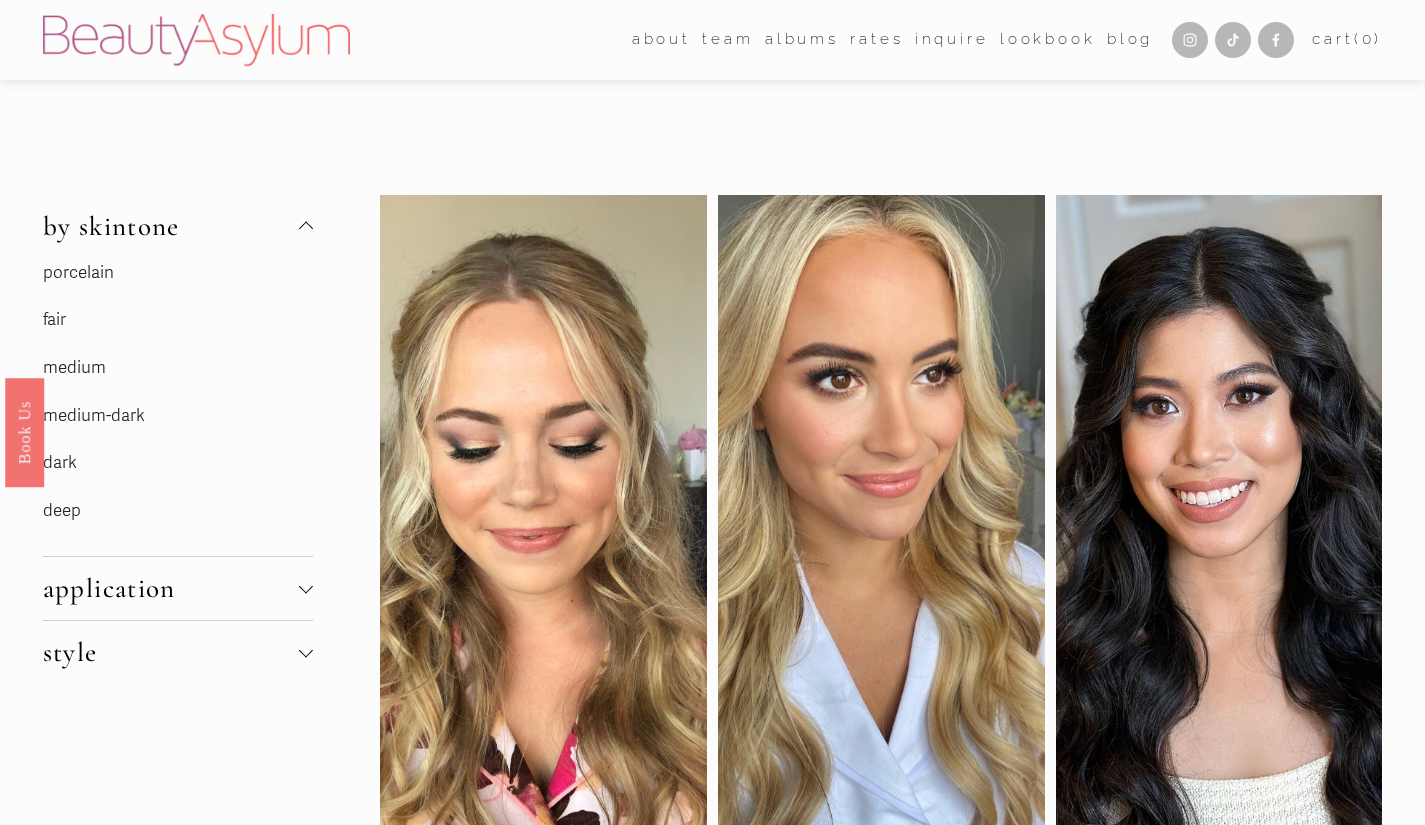 click at bounding box center [306, 229] 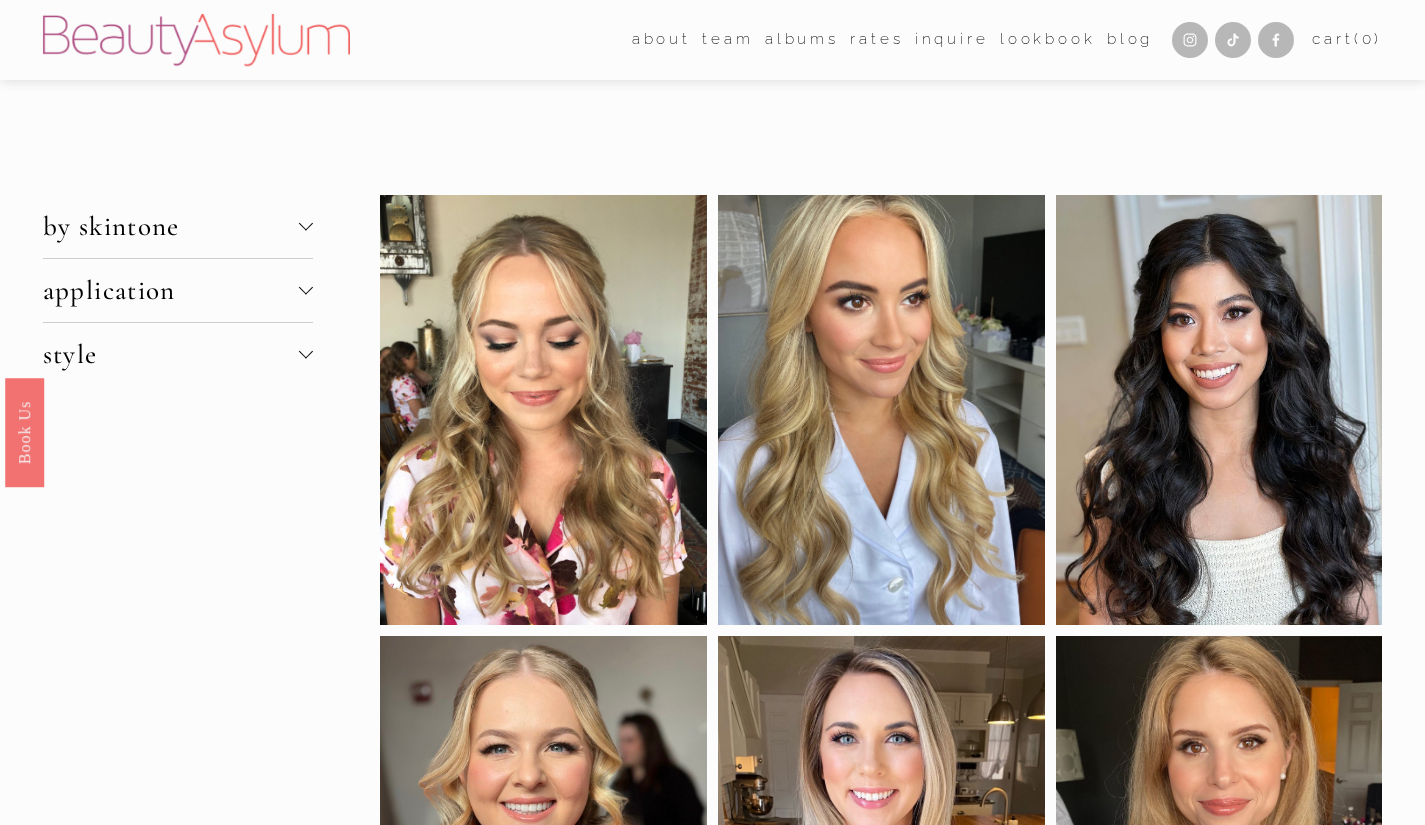 click at bounding box center [881, 410] 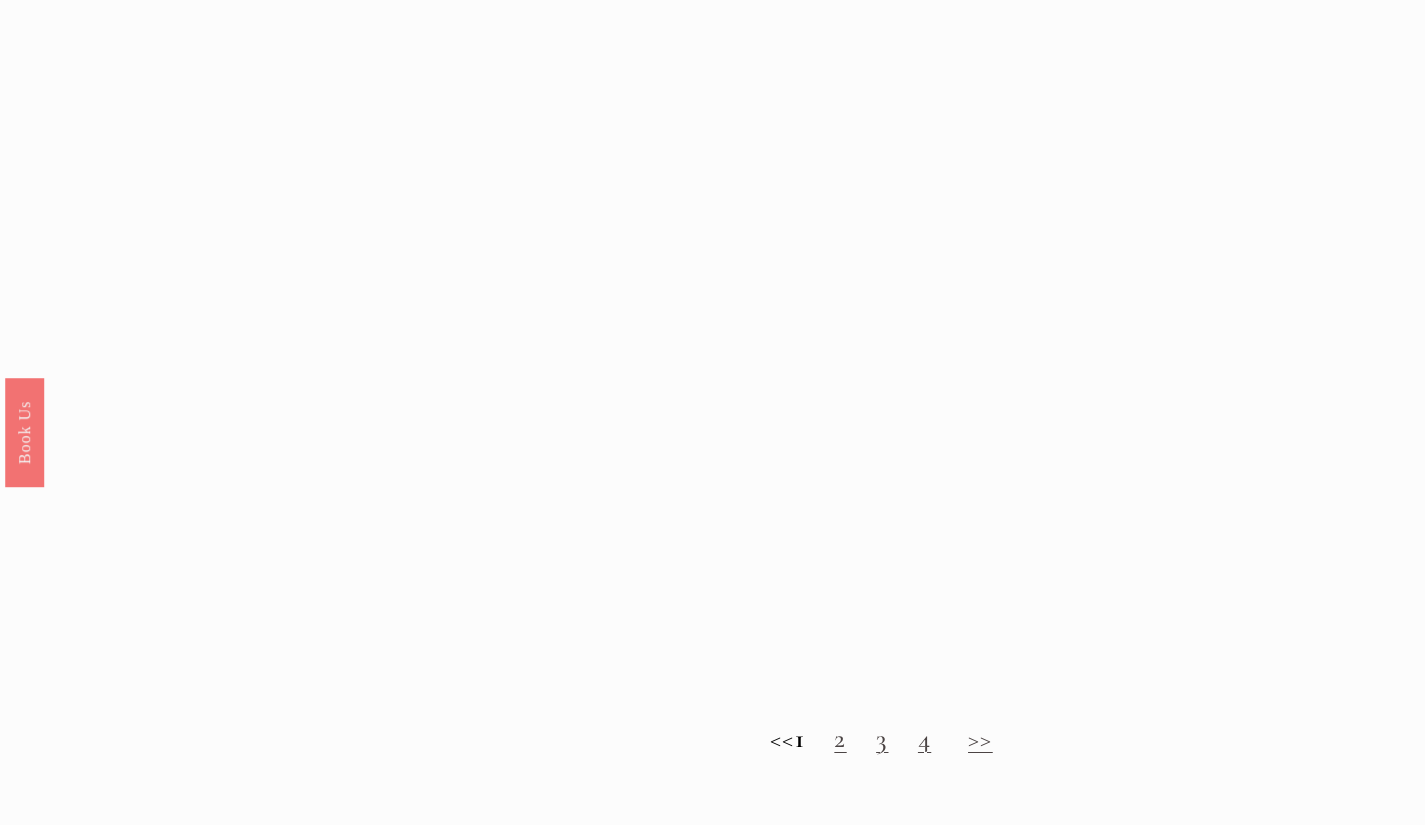 scroll, scrollTop: 1608, scrollLeft: 0, axis: vertical 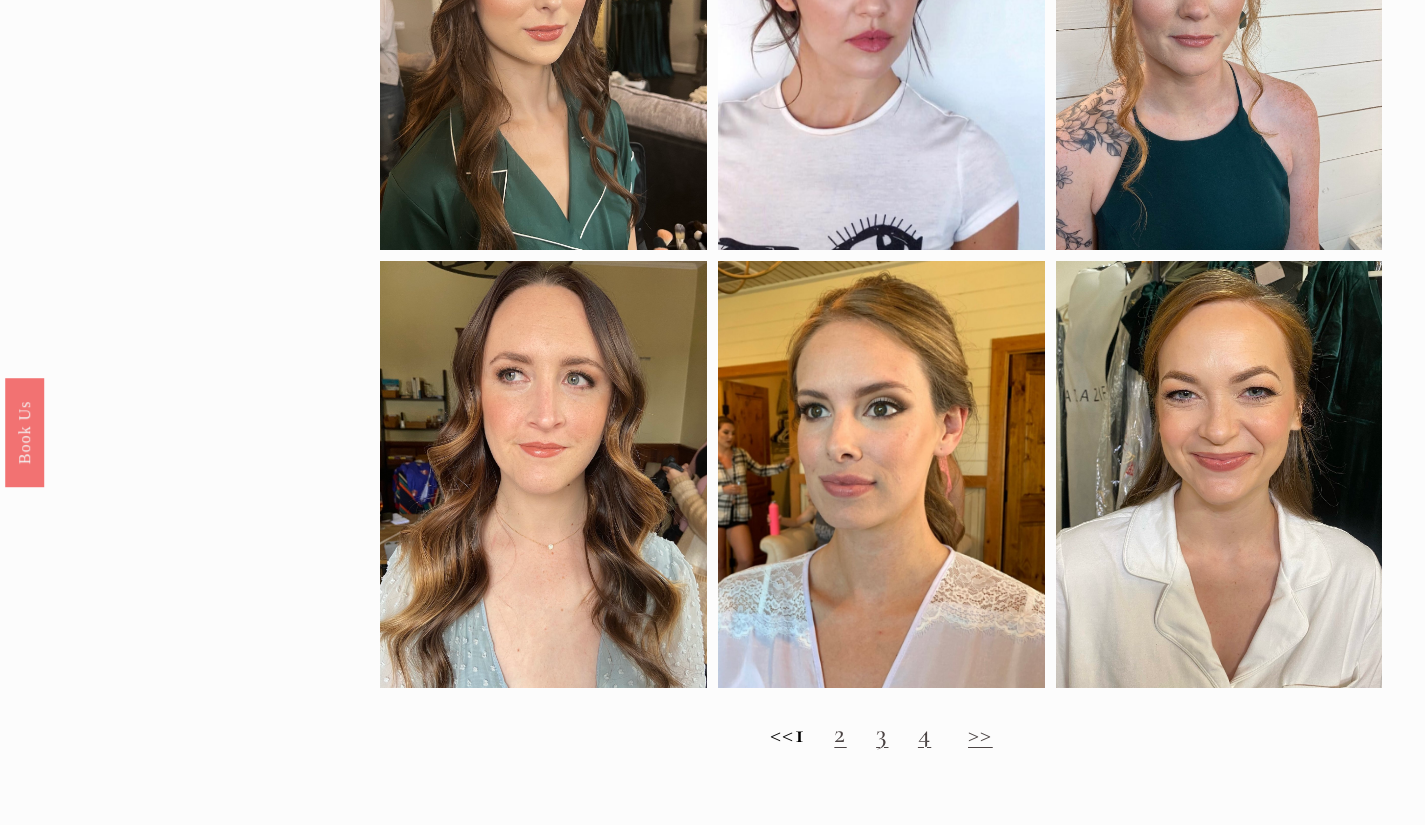 click on "2" at bounding box center (840, 733) 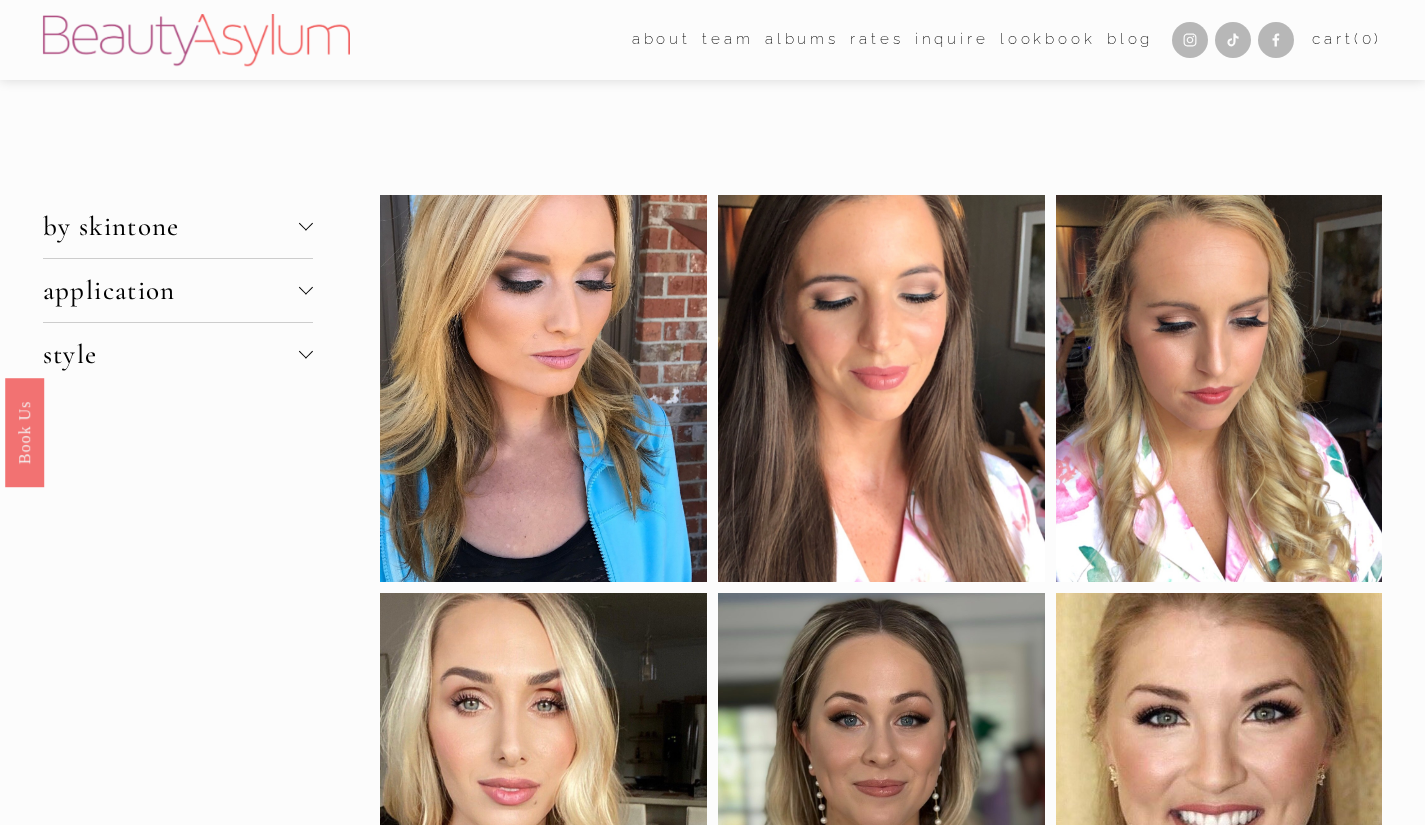 scroll, scrollTop: 0, scrollLeft: 0, axis: both 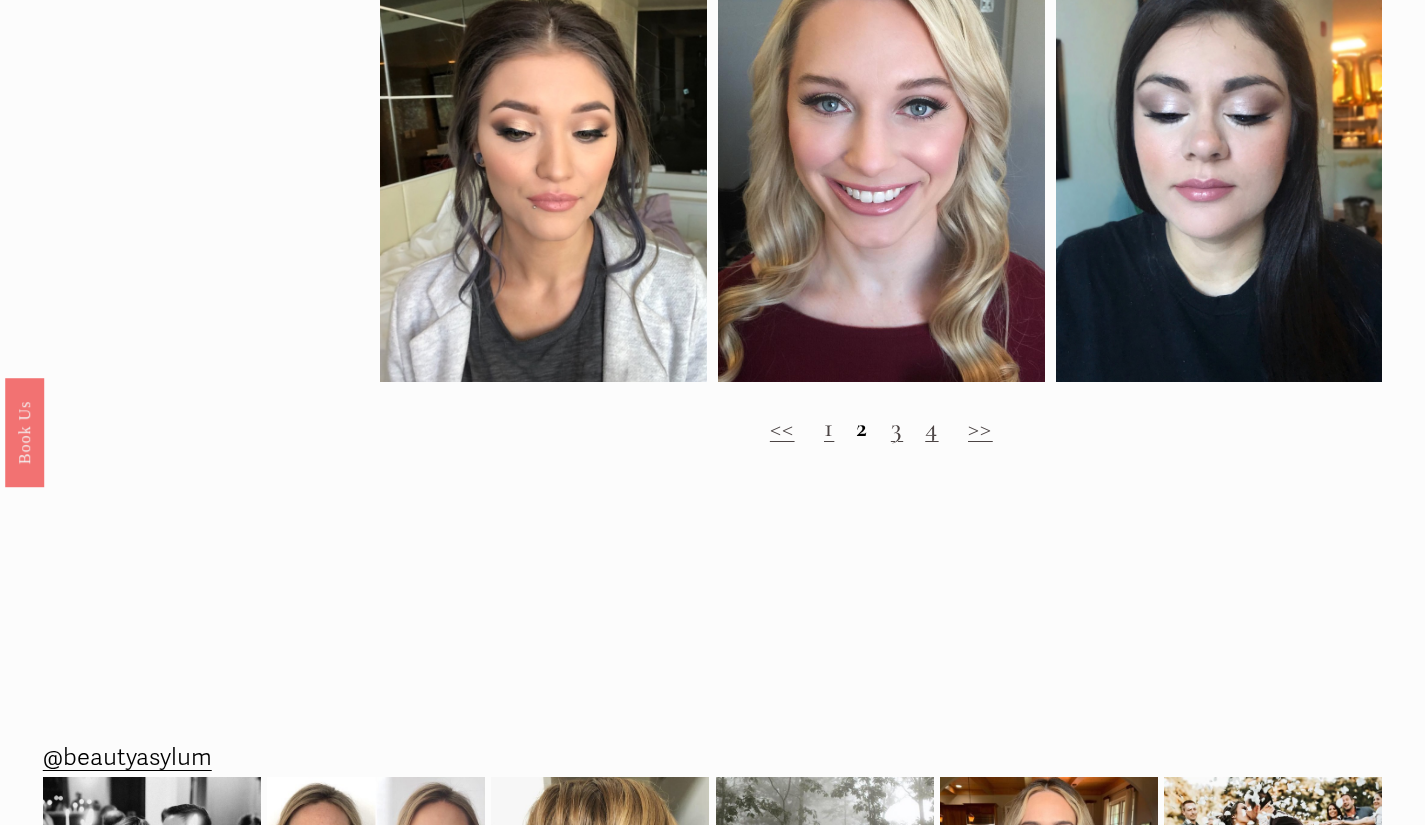 click on "3" at bounding box center (897, 427) 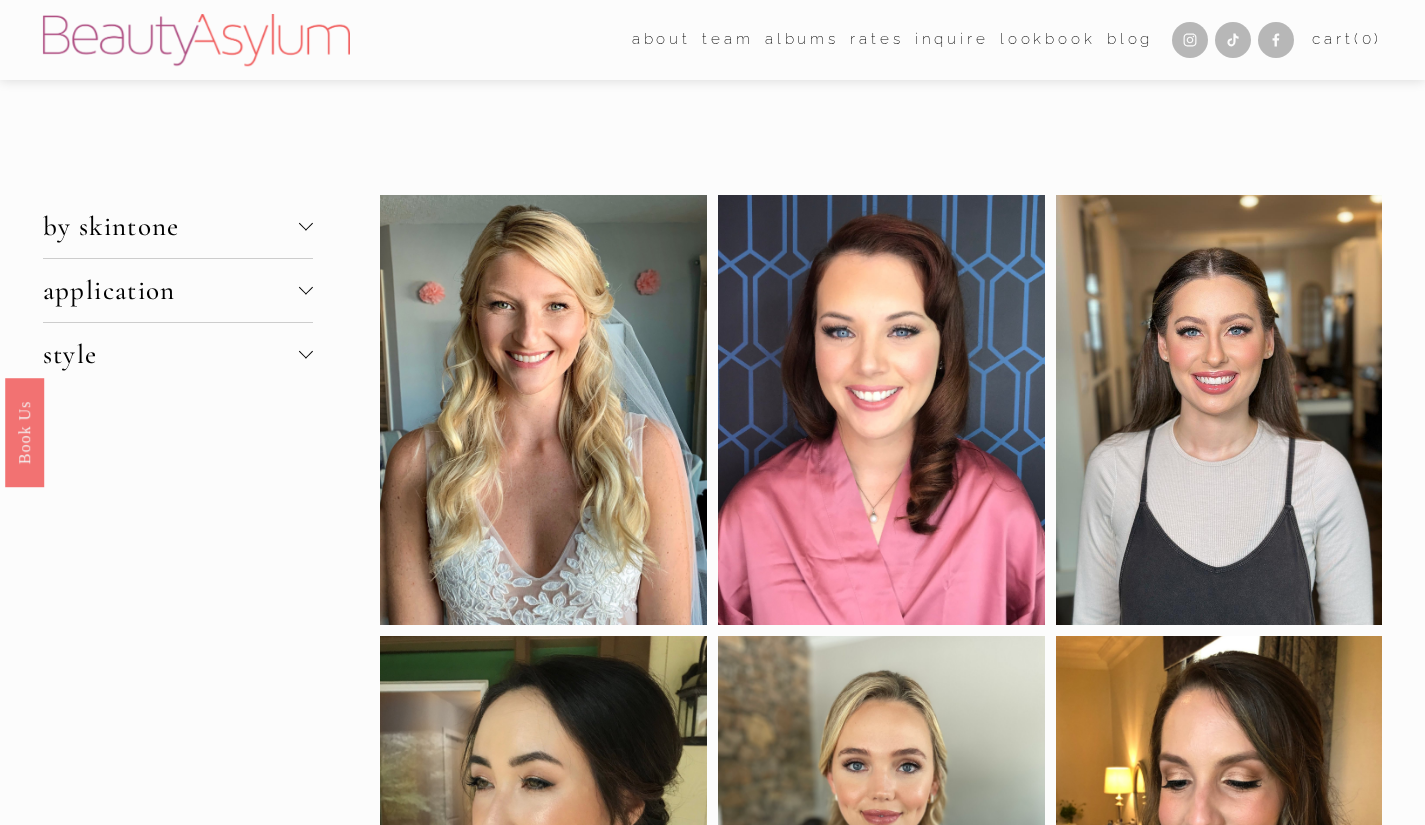 scroll, scrollTop: 0, scrollLeft: 0, axis: both 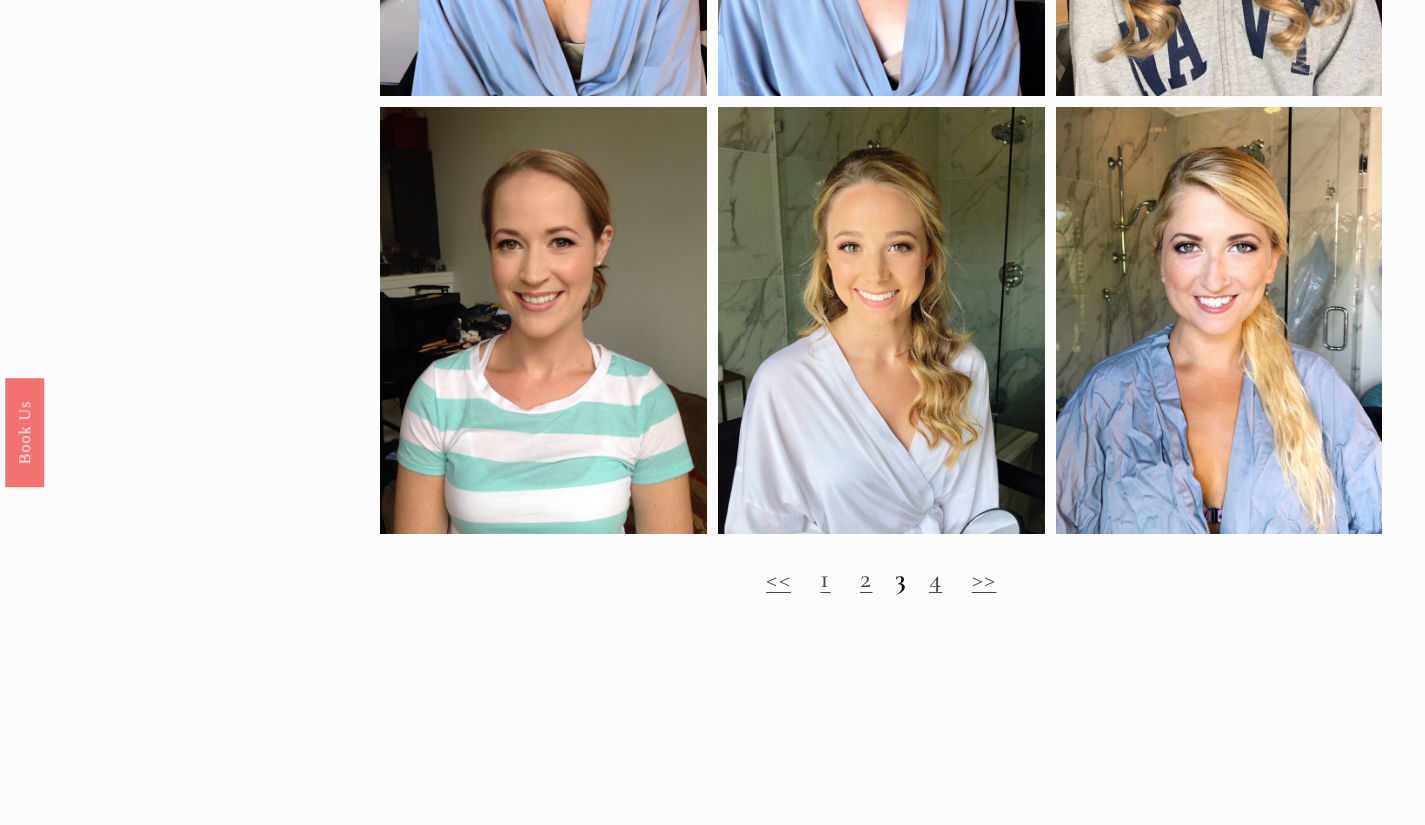 click on "4" at bounding box center [935, 578] 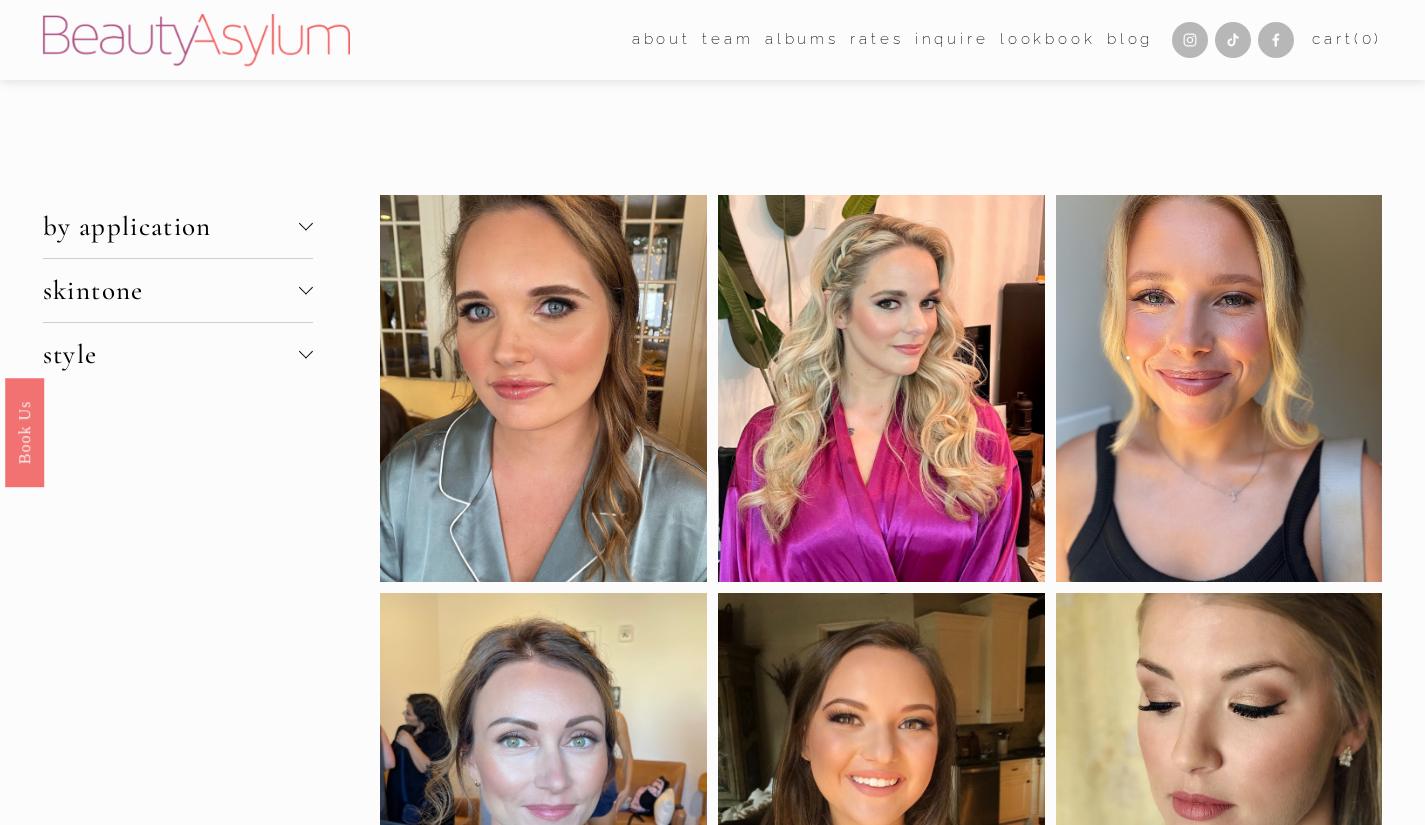 scroll, scrollTop: 0, scrollLeft: 0, axis: both 